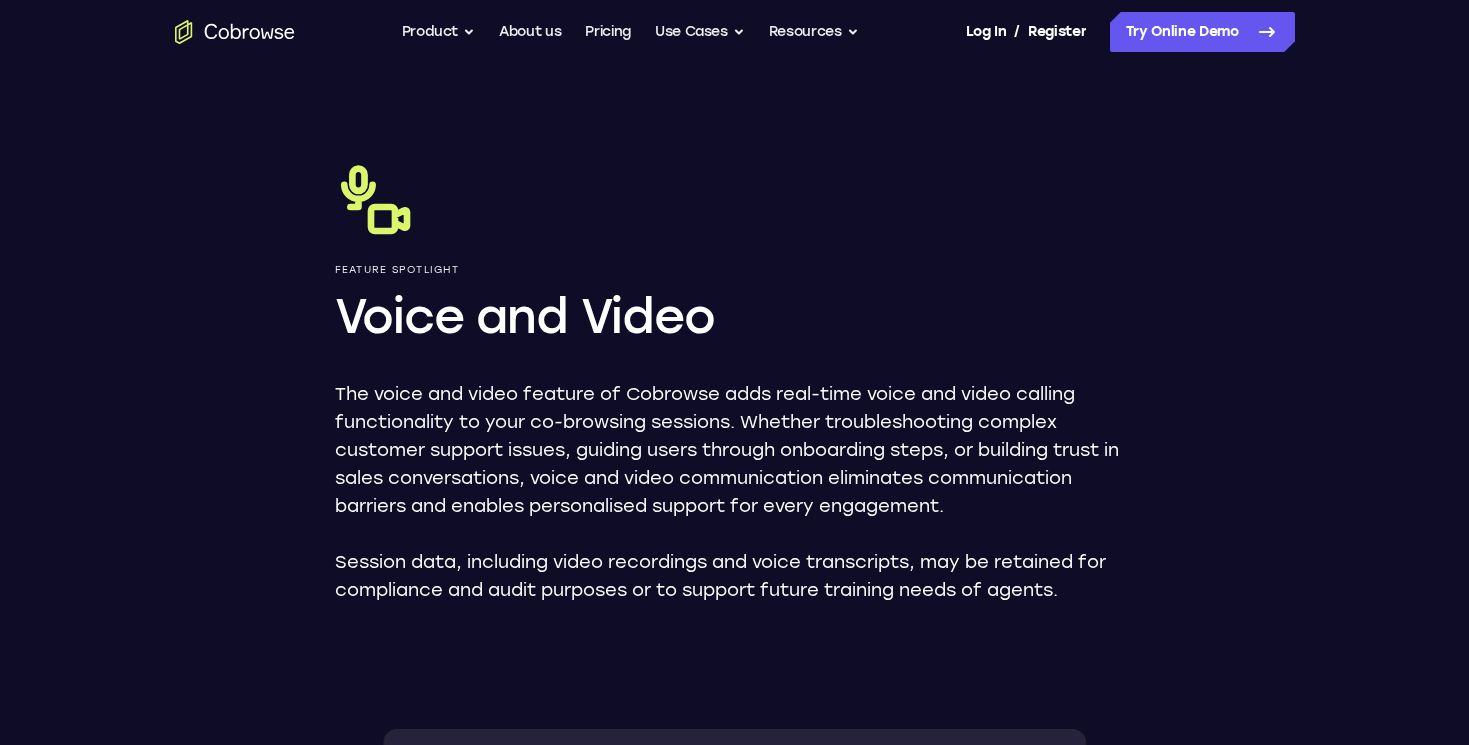 scroll, scrollTop: 0, scrollLeft: 0, axis: both 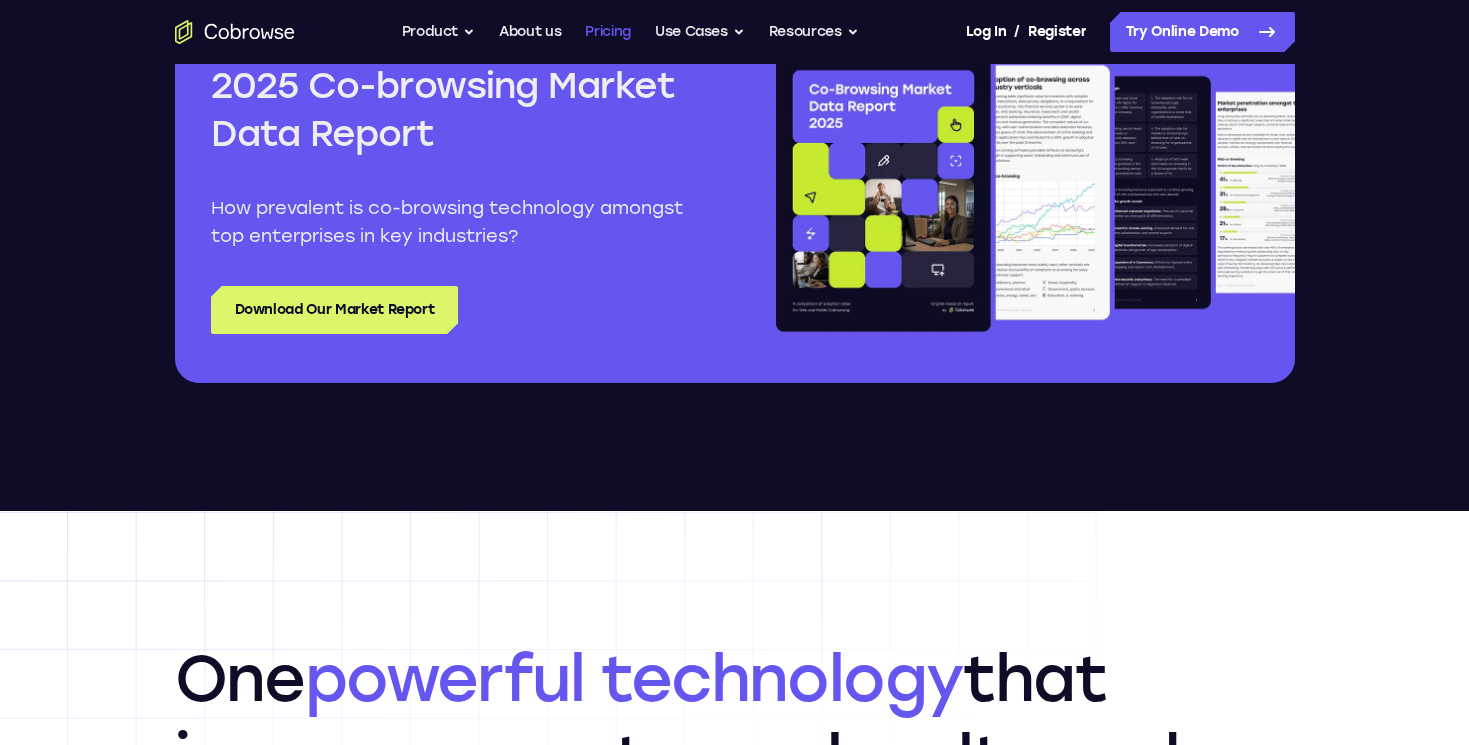 click on "Pricing" at bounding box center [608, 32] 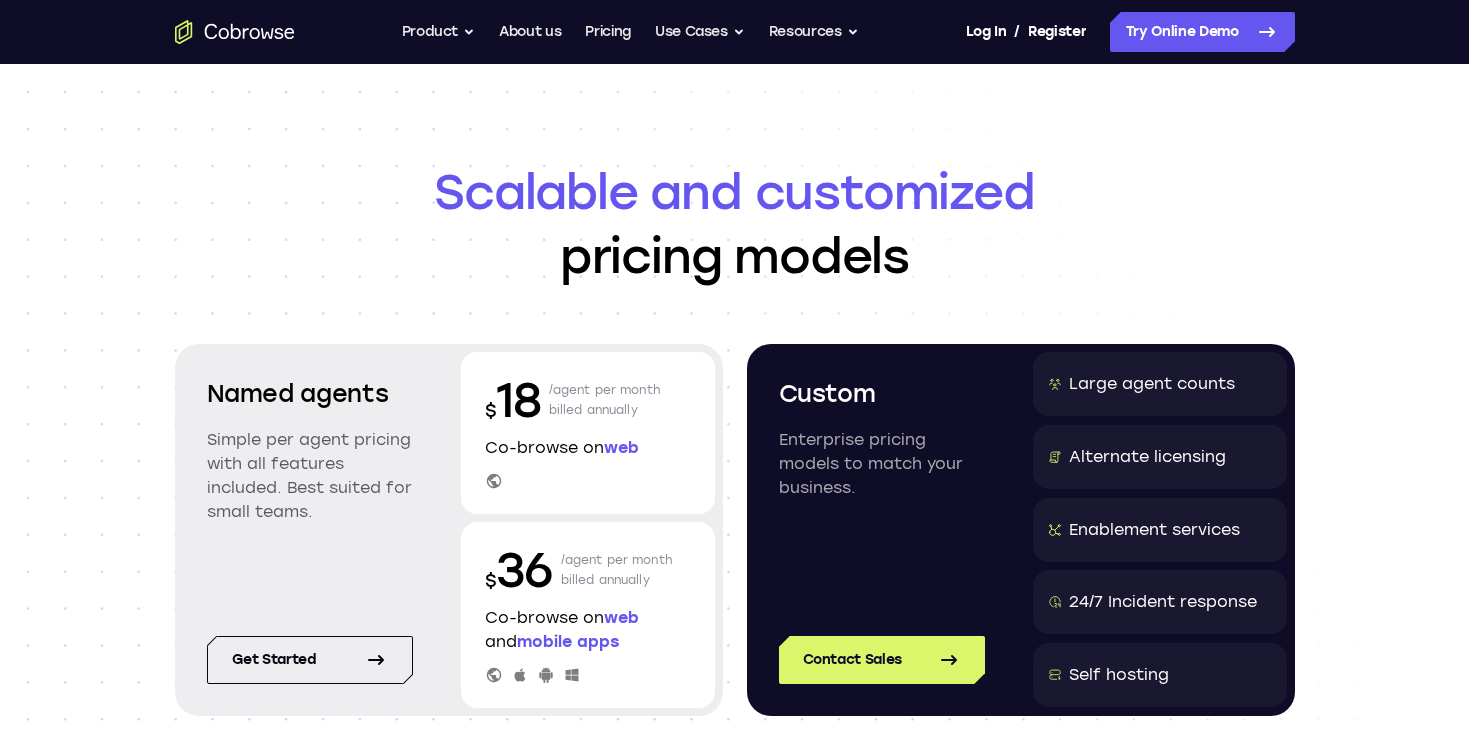 scroll, scrollTop: 0, scrollLeft: 0, axis: both 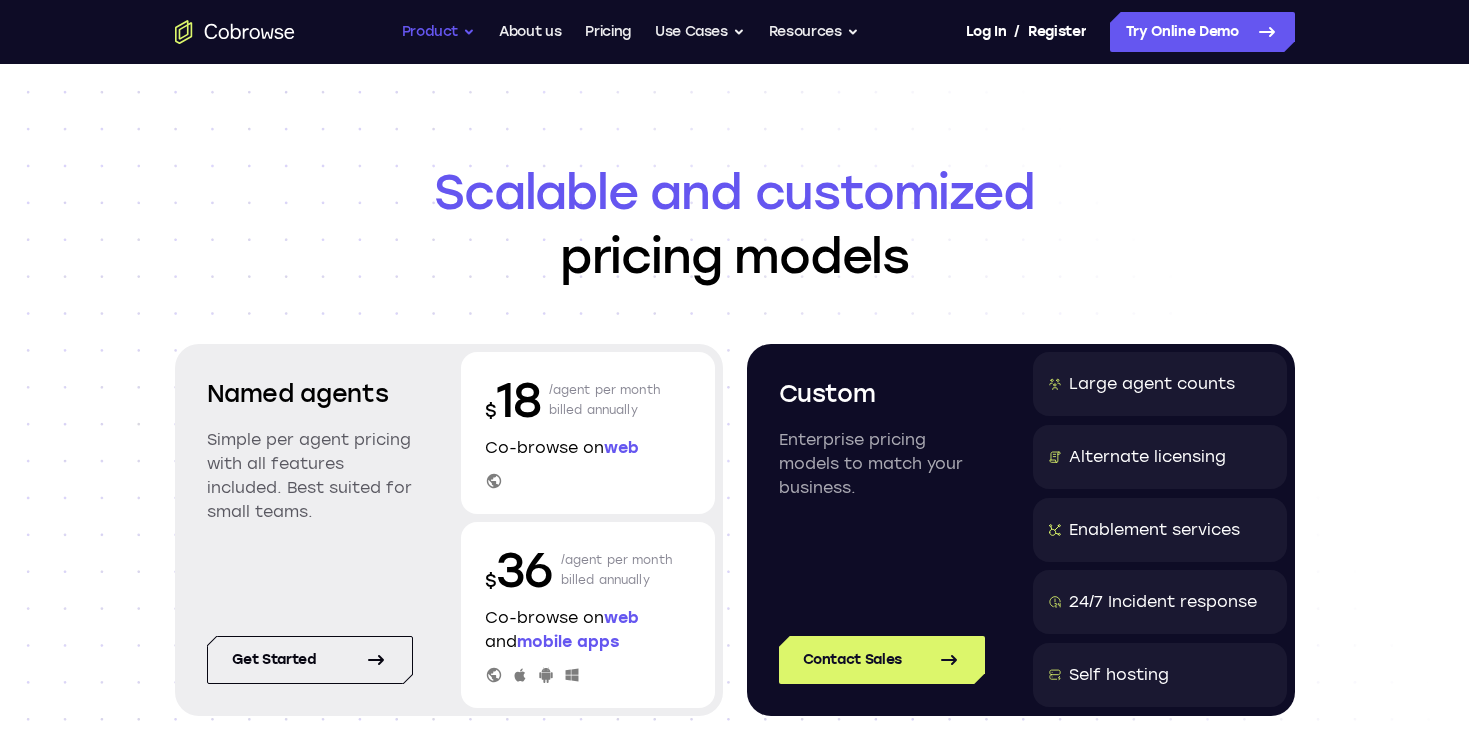 click on "Product" at bounding box center (439, 32) 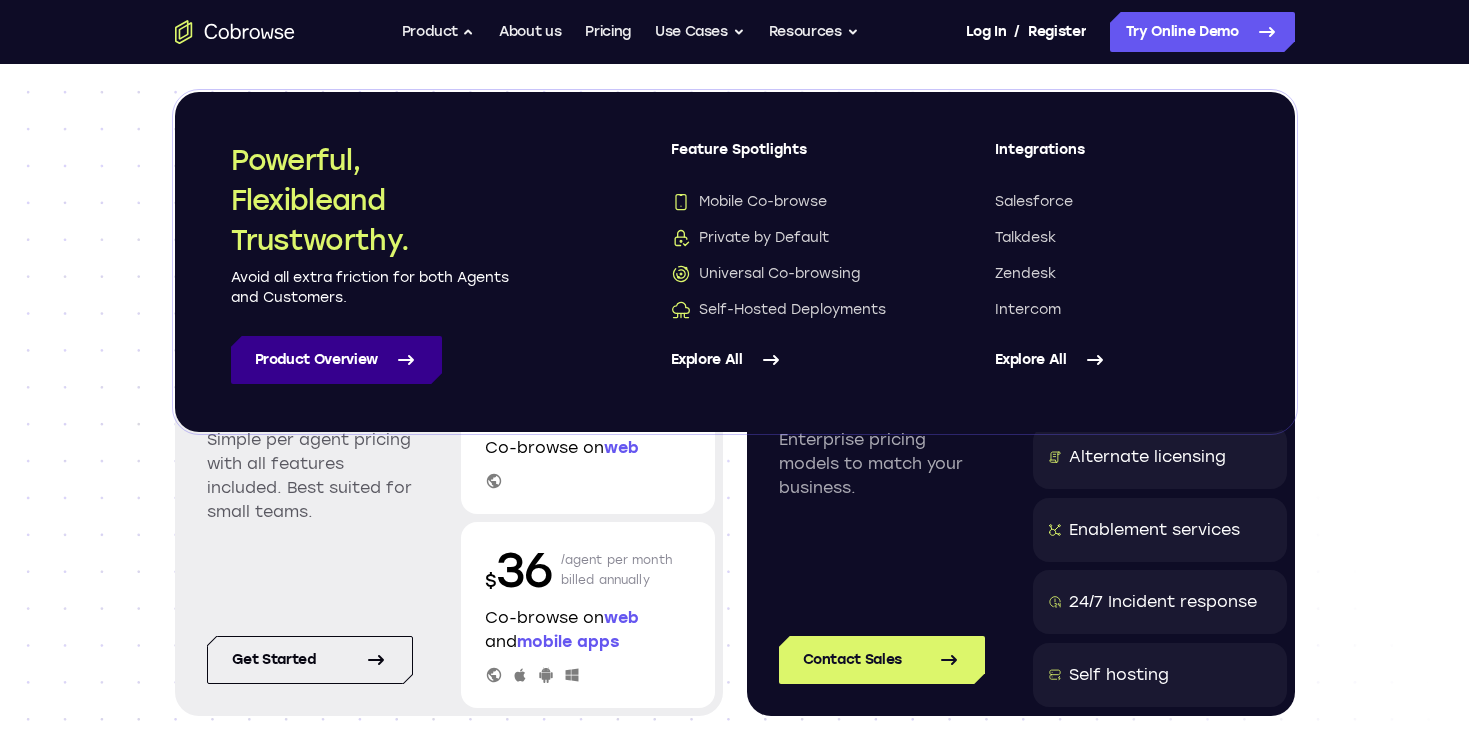 click on "Product Overview" at bounding box center (336, 360) 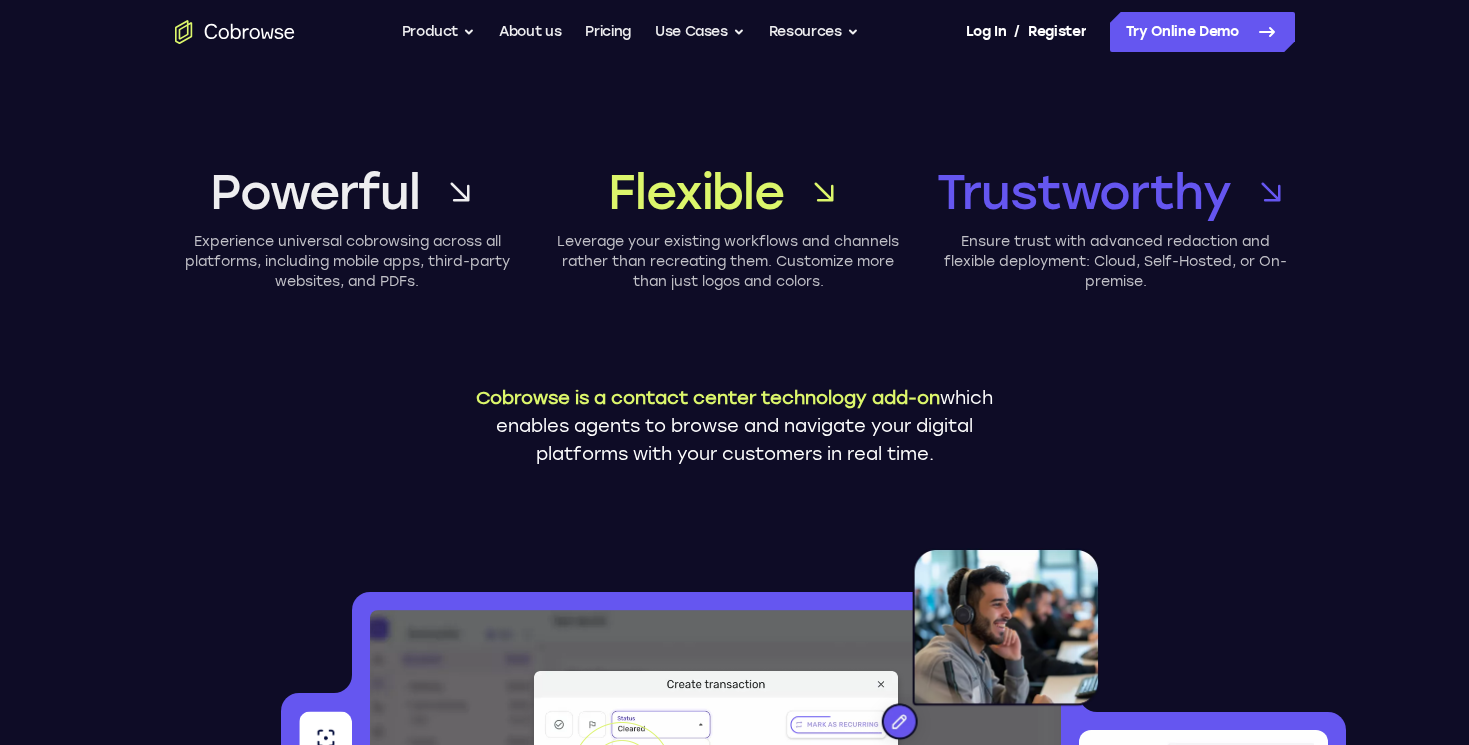 scroll, scrollTop: 0, scrollLeft: 0, axis: both 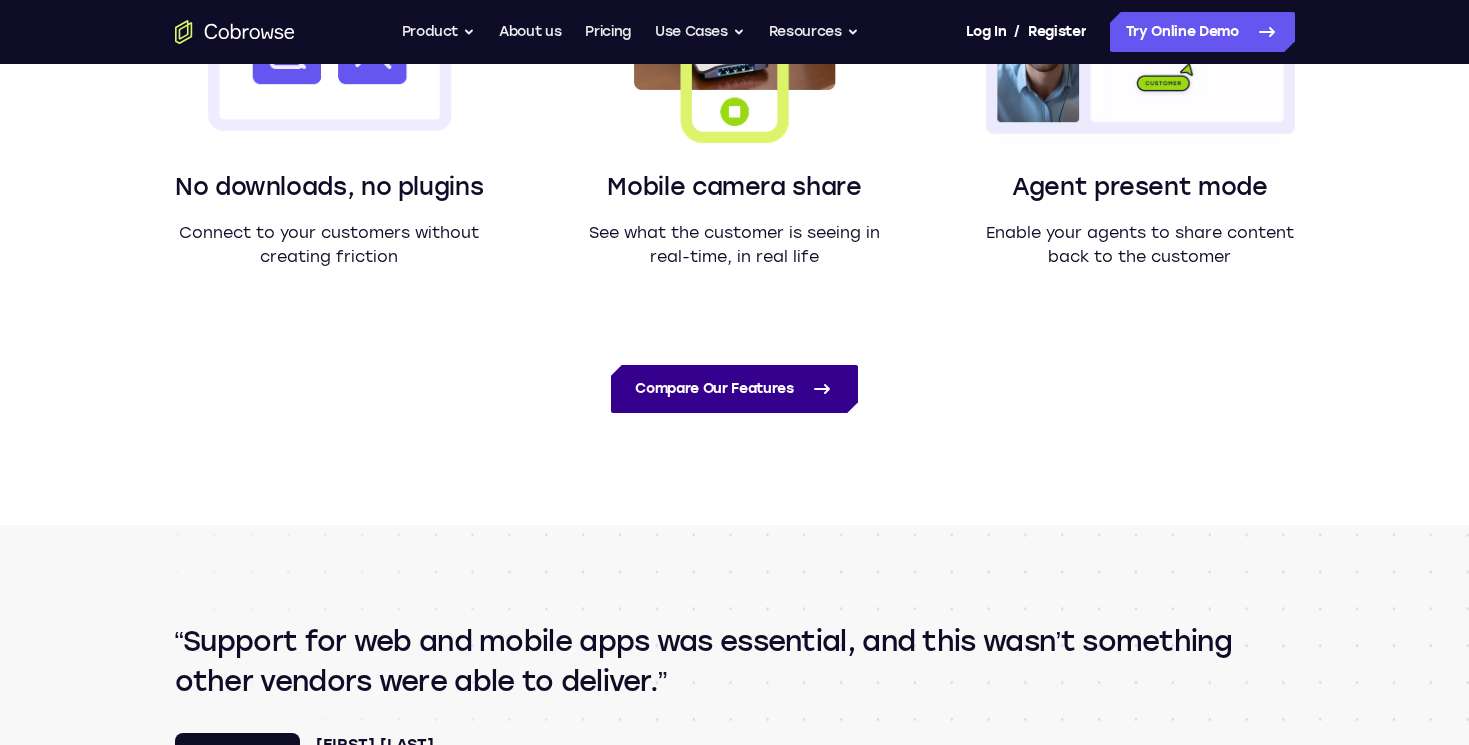 click on "Compare Our Features" at bounding box center (734, 389) 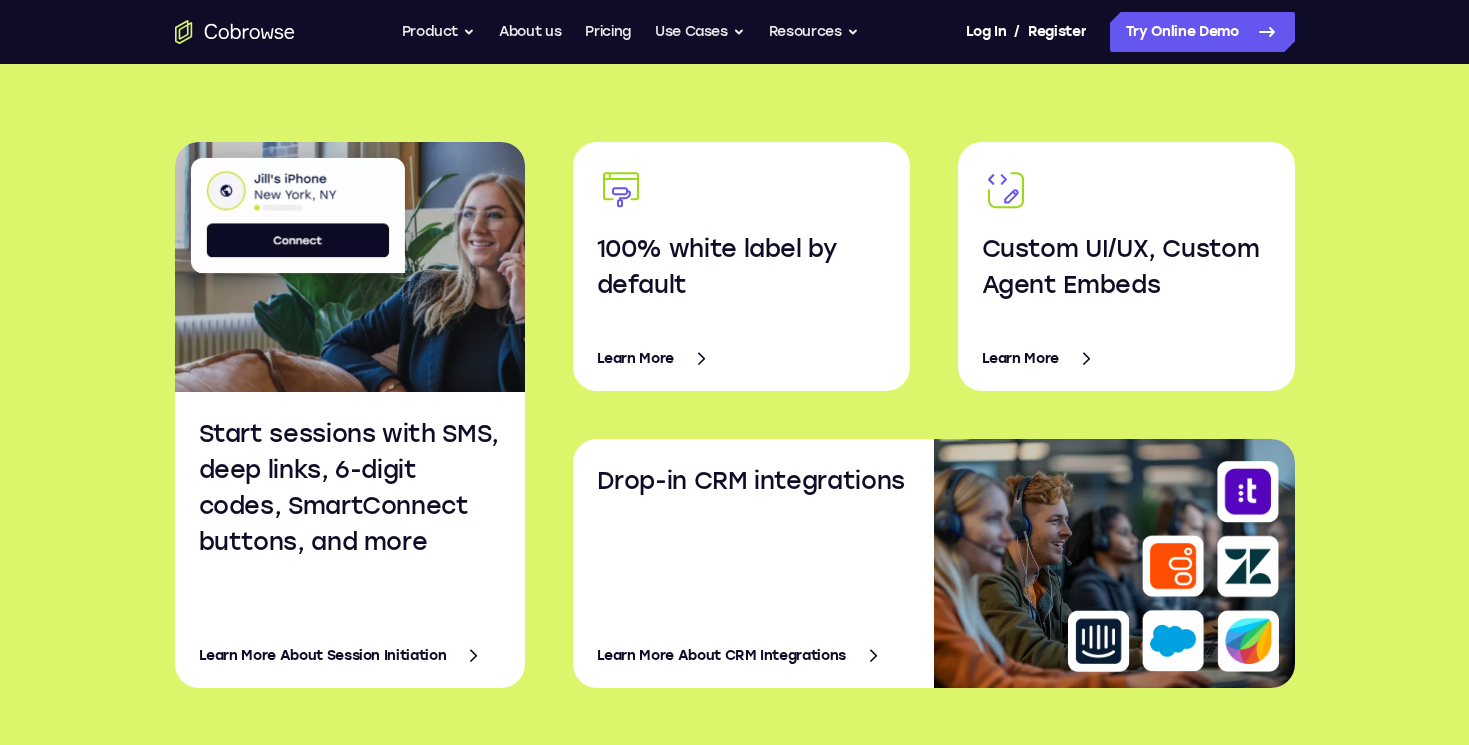 scroll, scrollTop: 3162, scrollLeft: 0, axis: vertical 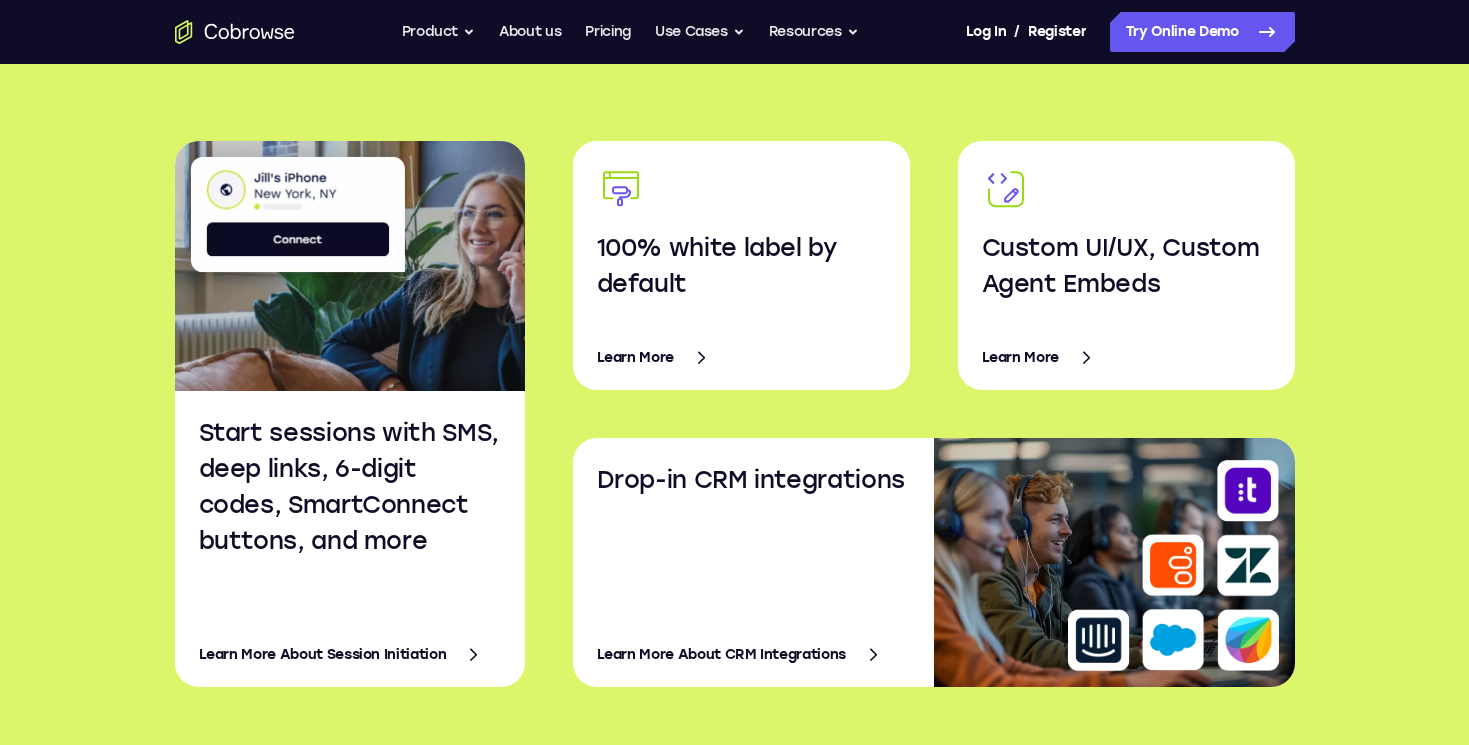 click on "Learn More About Session Initiation" at bounding box center (350, 655) 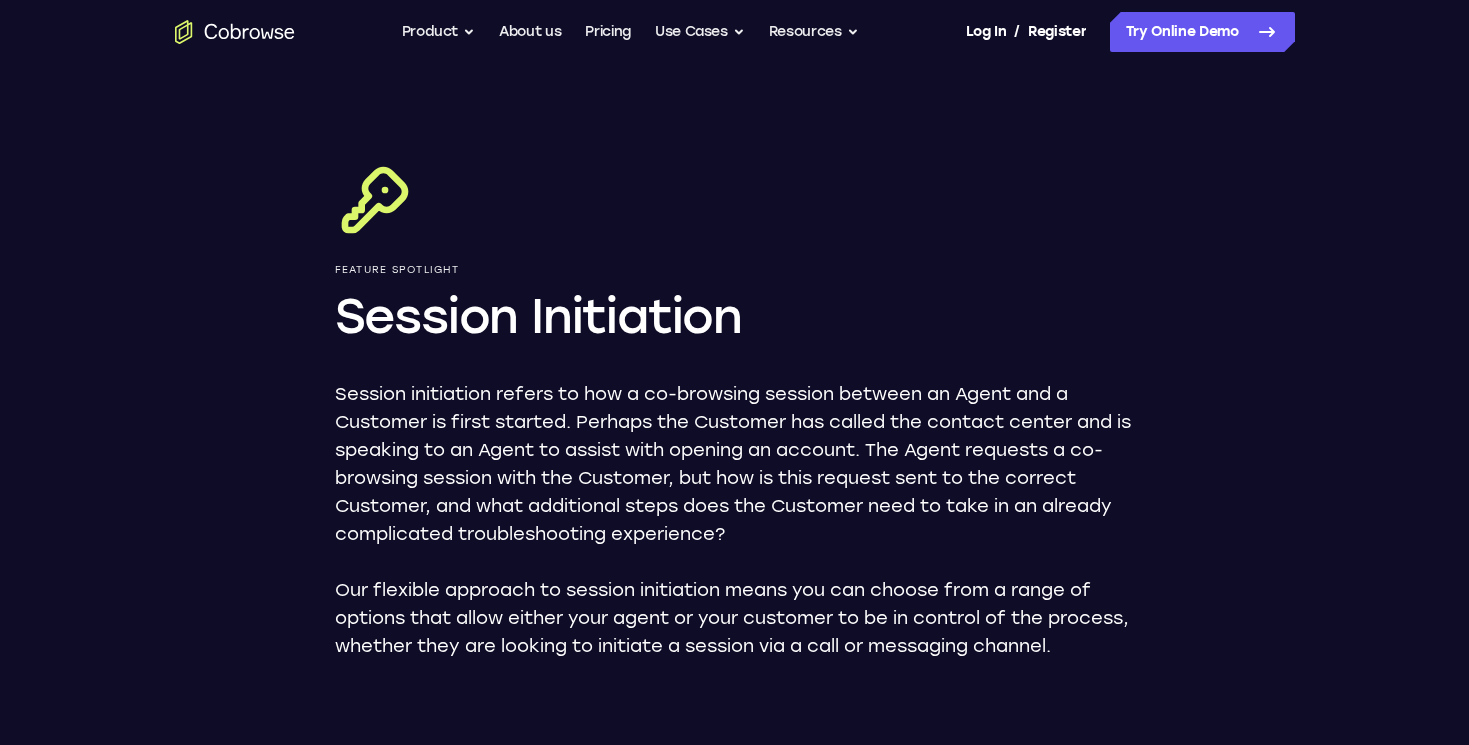 scroll, scrollTop: 0, scrollLeft: 0, axis: both 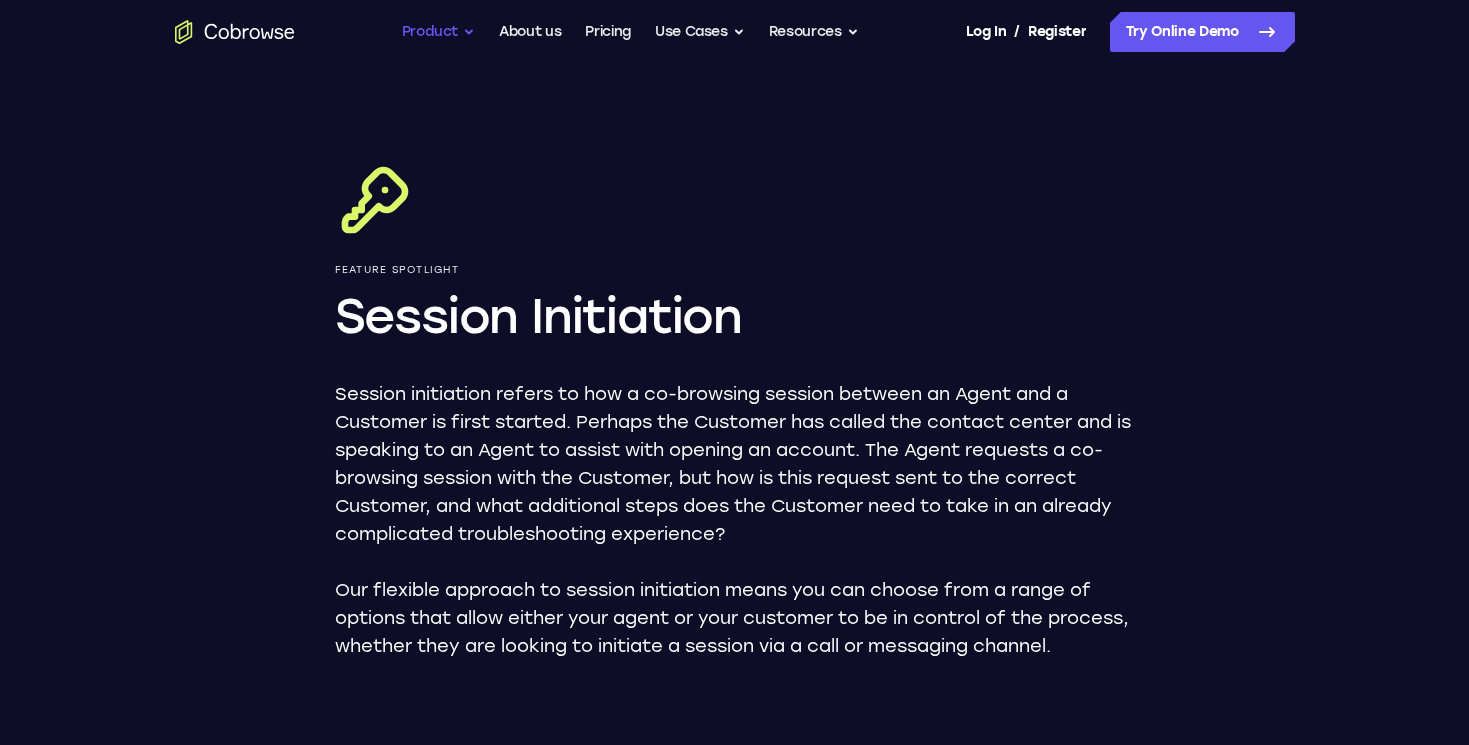 click on "Product" at bounding box center (439, 32) 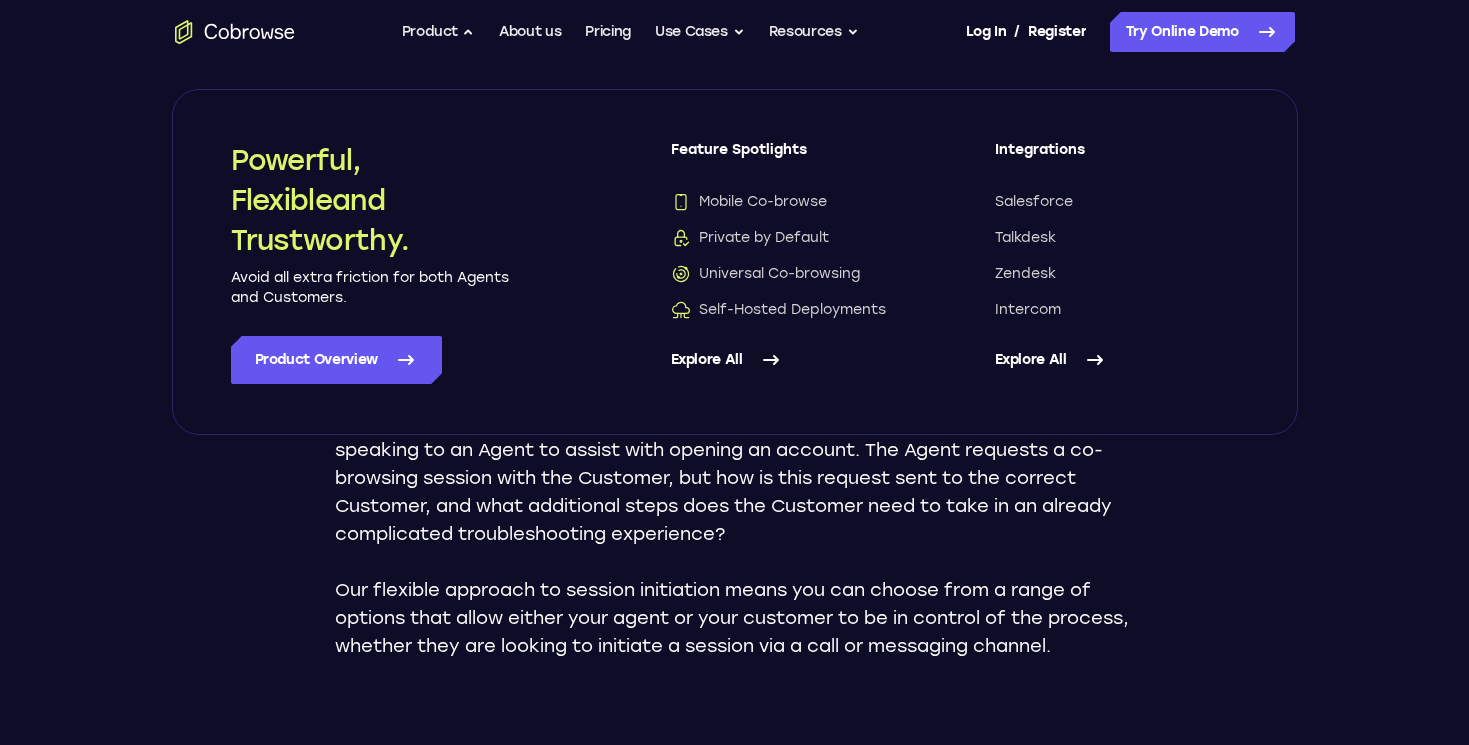 click on "Explore All" at bounding box center (793, 360) 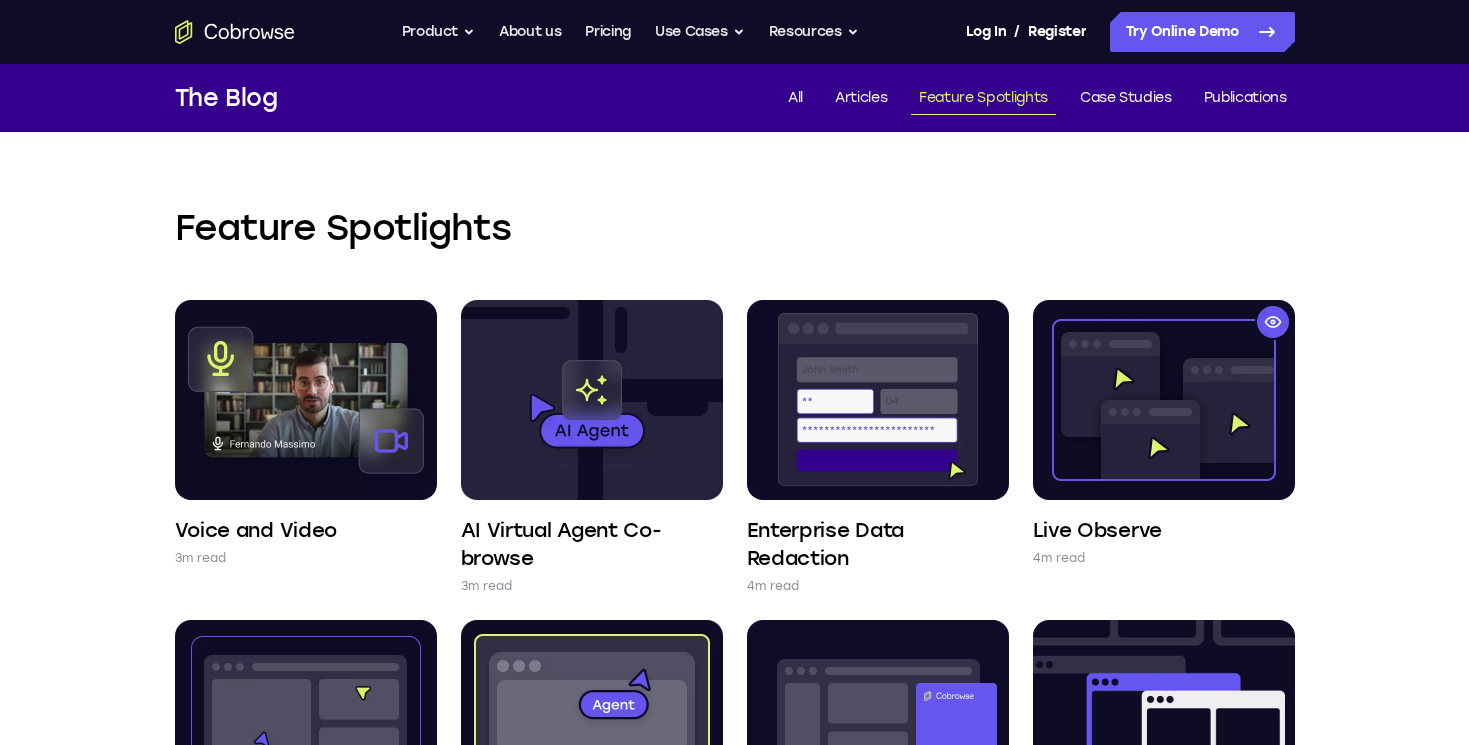 scroll, scrollTop: 0, scrollLeft: 0, axis: both 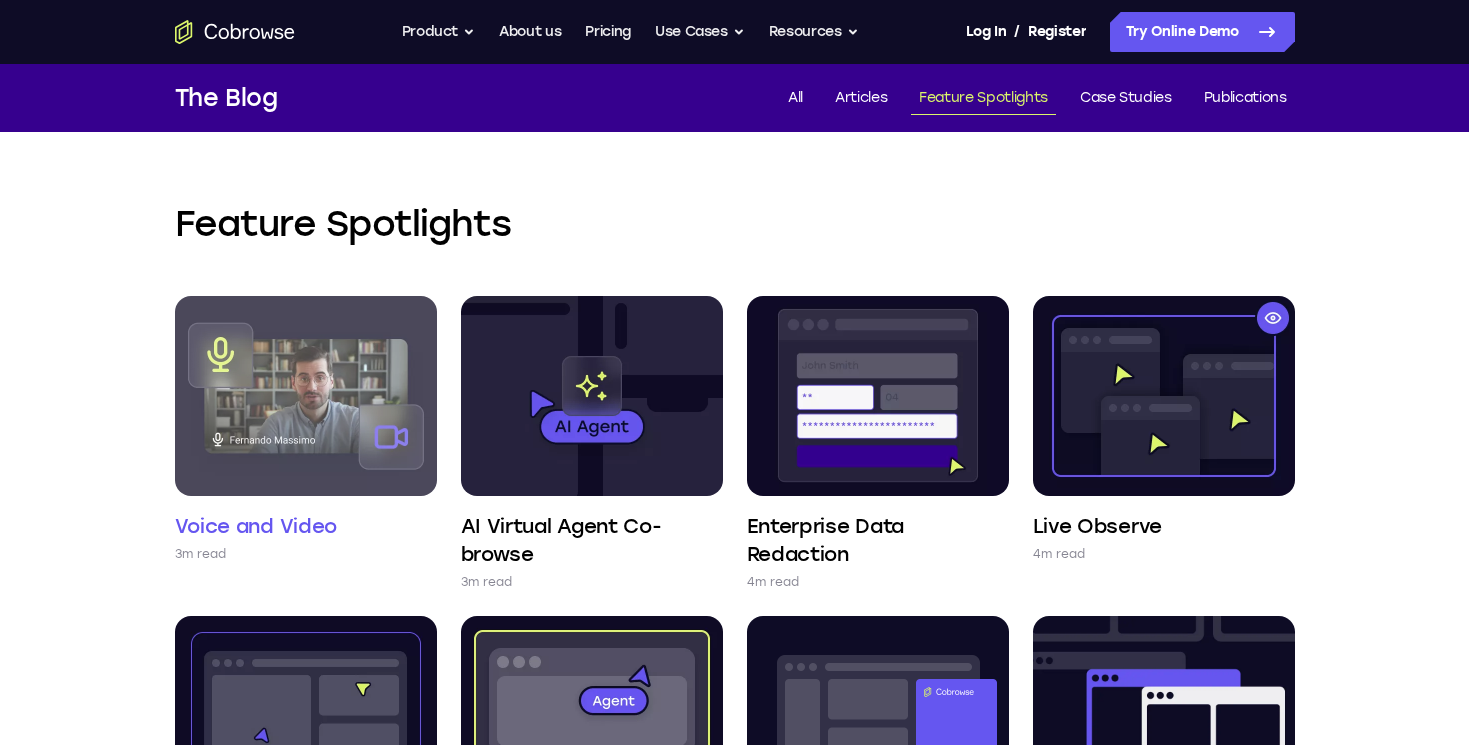 click at bounding box center (306, 396) 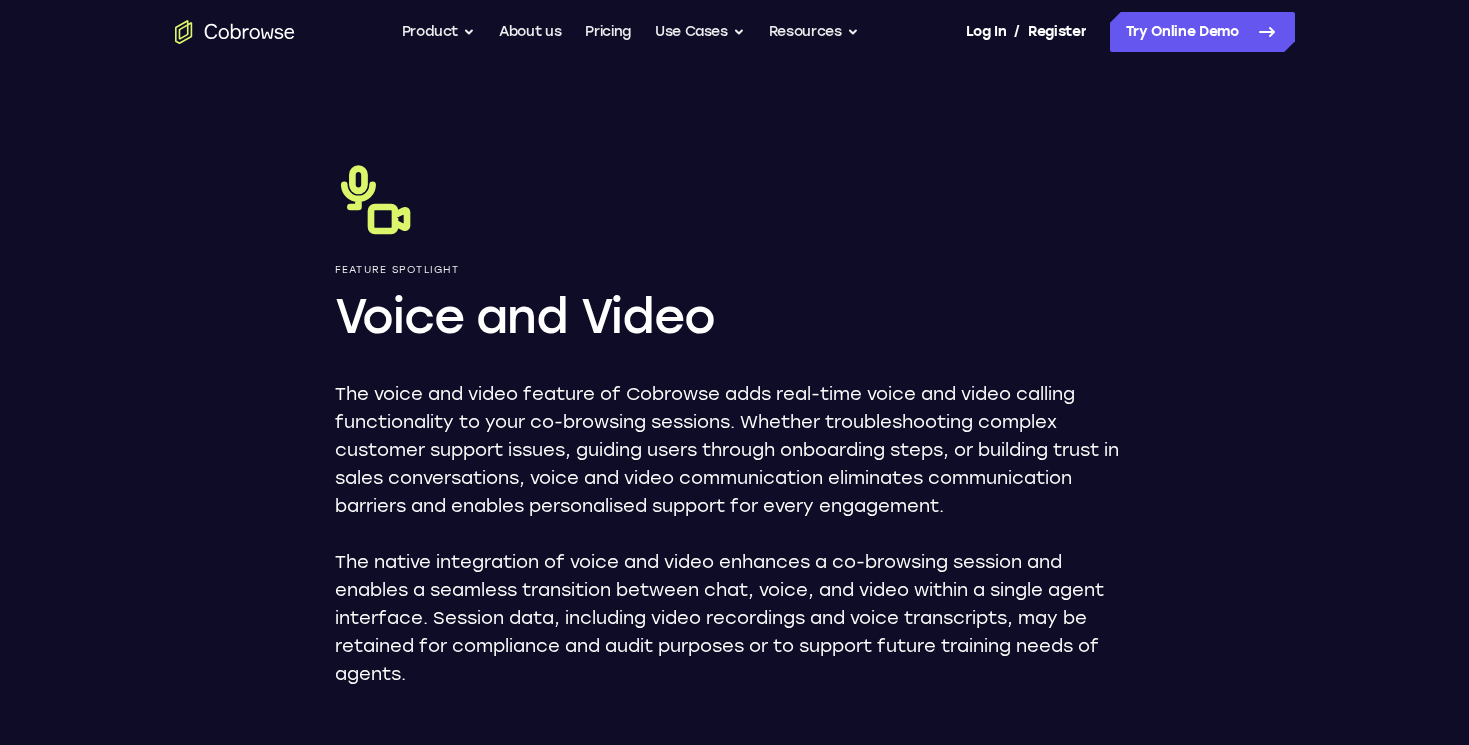 scroll, scrollTop: 0, scrollLeft: 0, axis: both 